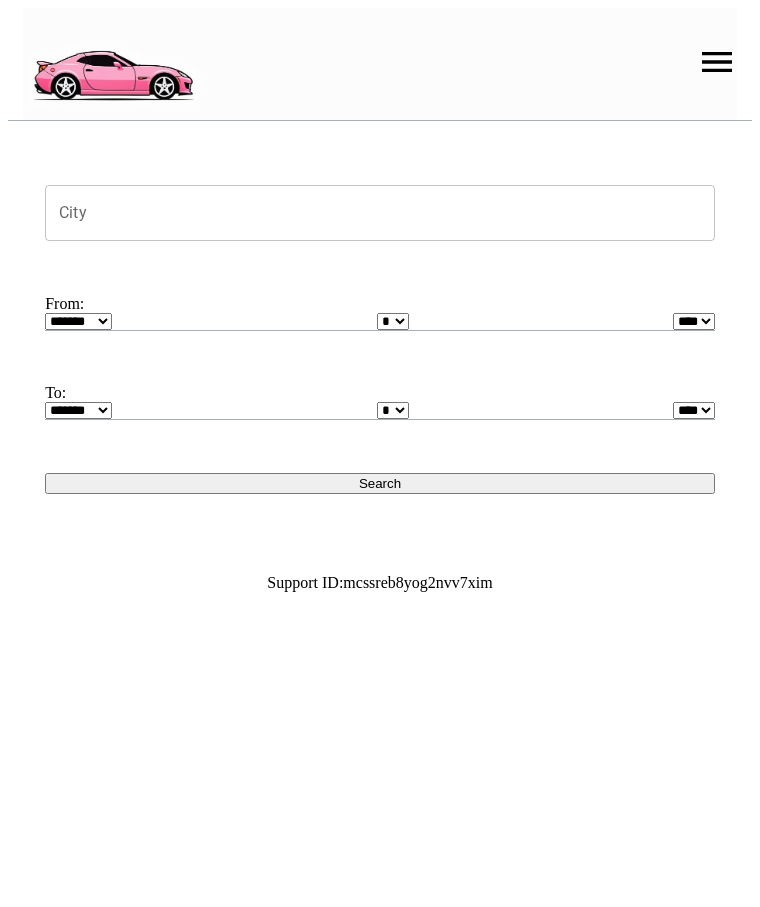 scroll, scrollTop: 0, scrollLeft: 0, axis: both 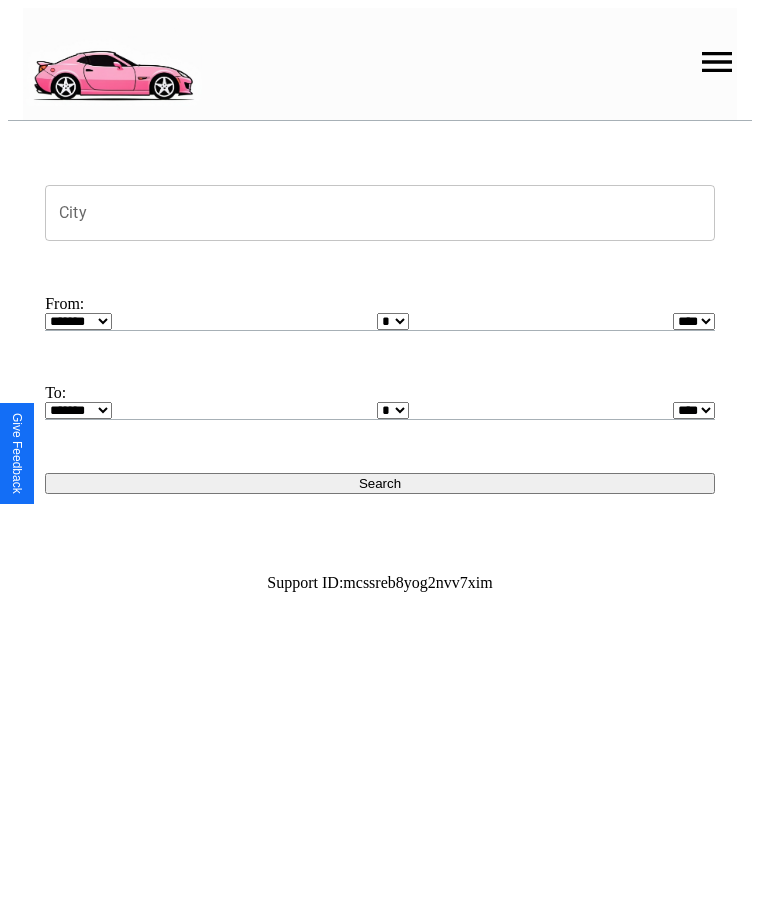 click at bounding box center (717, 62) 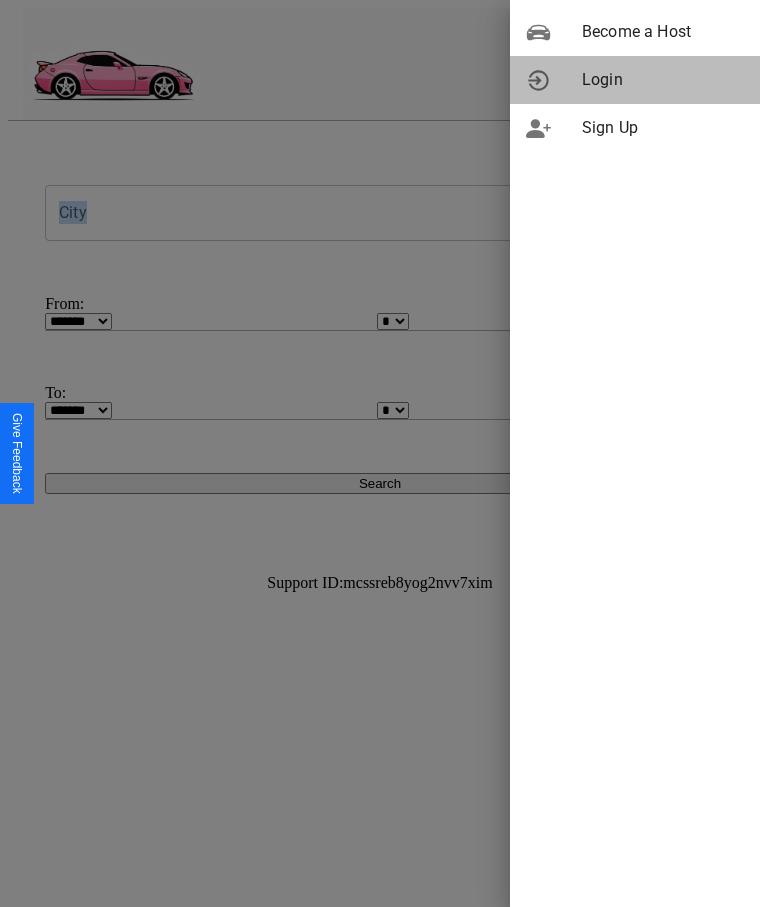 click on "Login" at bounding box center [663, 80] 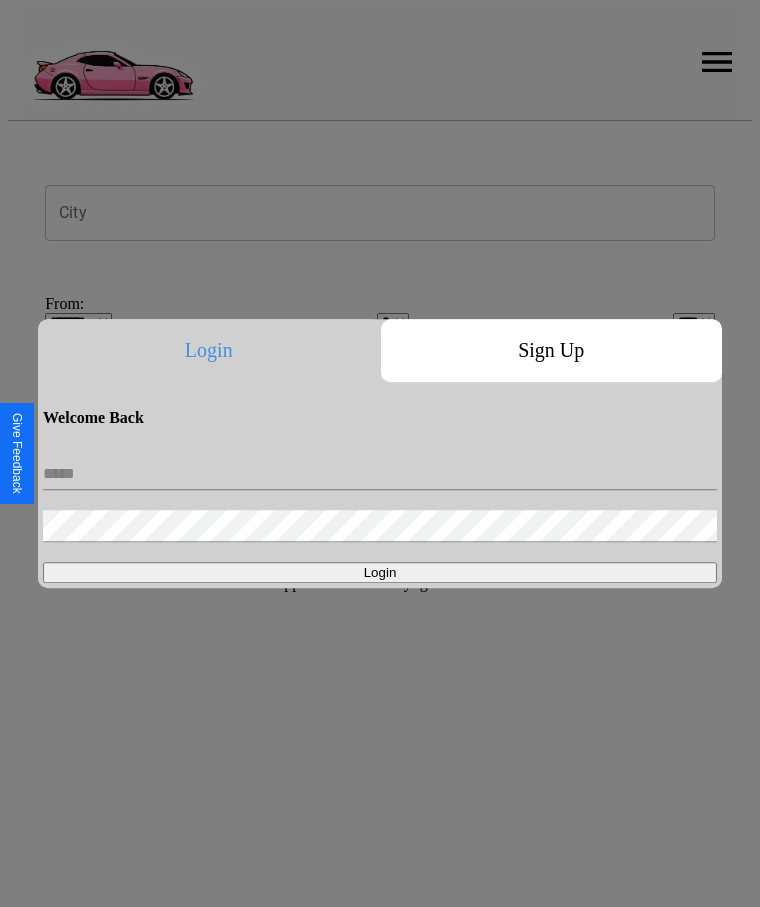 click at bounding box center (380, 474) 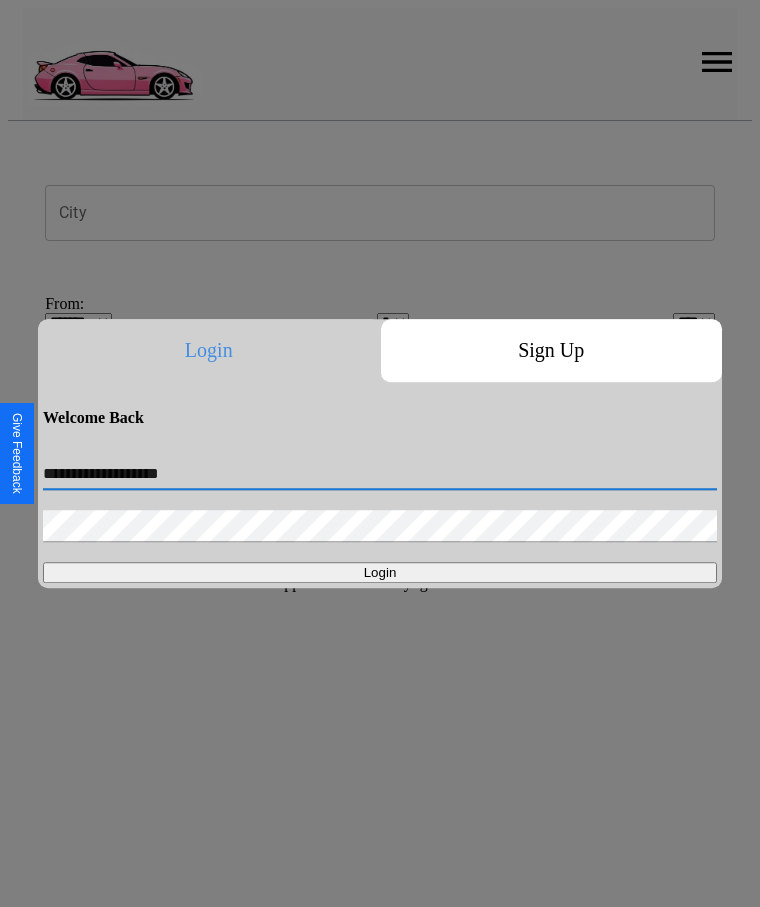 type on "**********" 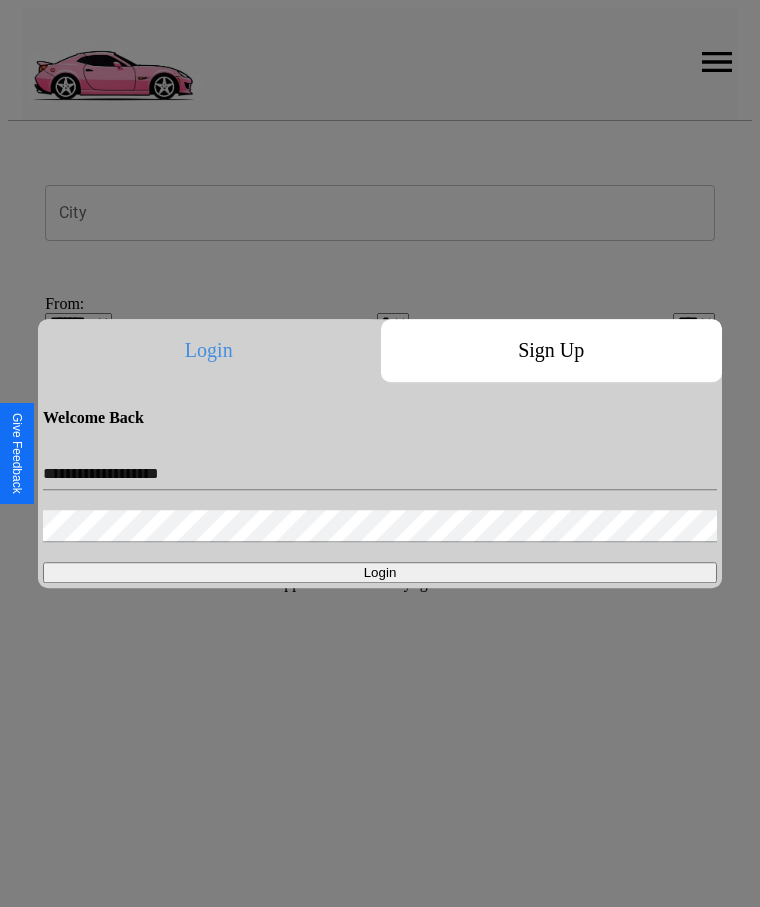 click on "Login" at bounding box center [380, 572] 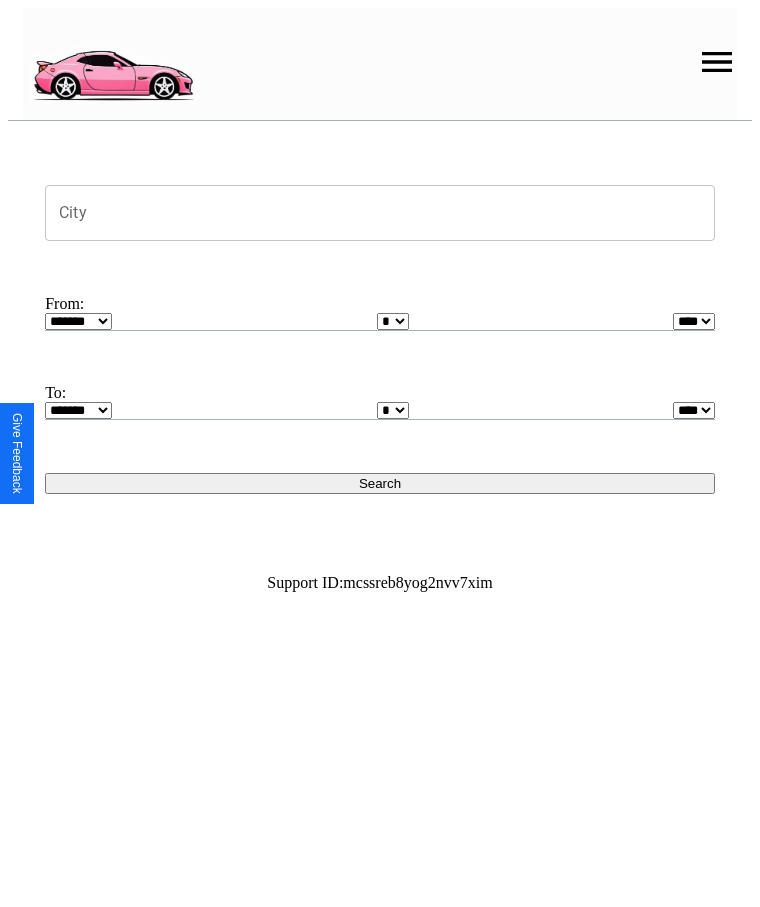 click on "City" at bounding box center (380, 213) 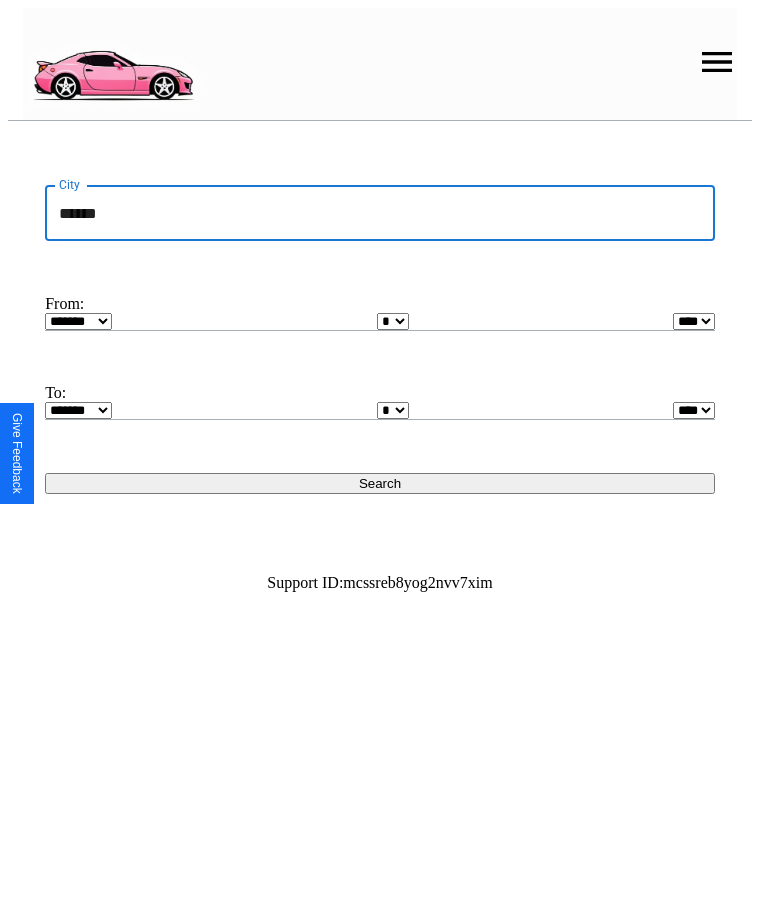 type on "******" 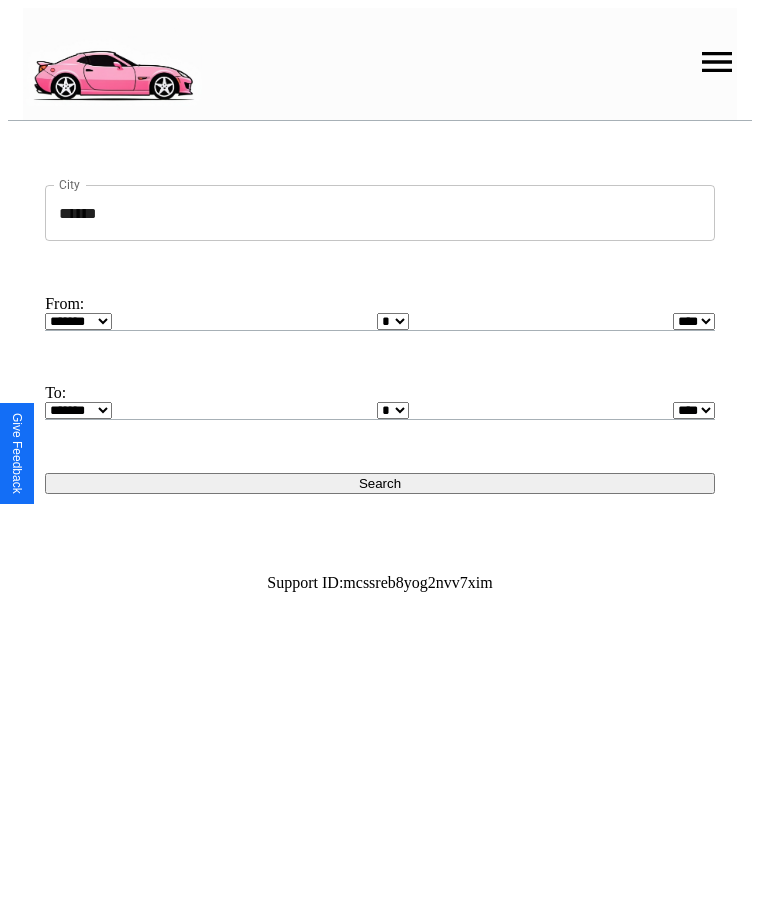 click on "******* ******** ***** ***** *** **** **** ****** ********* ******* ******** ********" at bounding box center [78, 321] 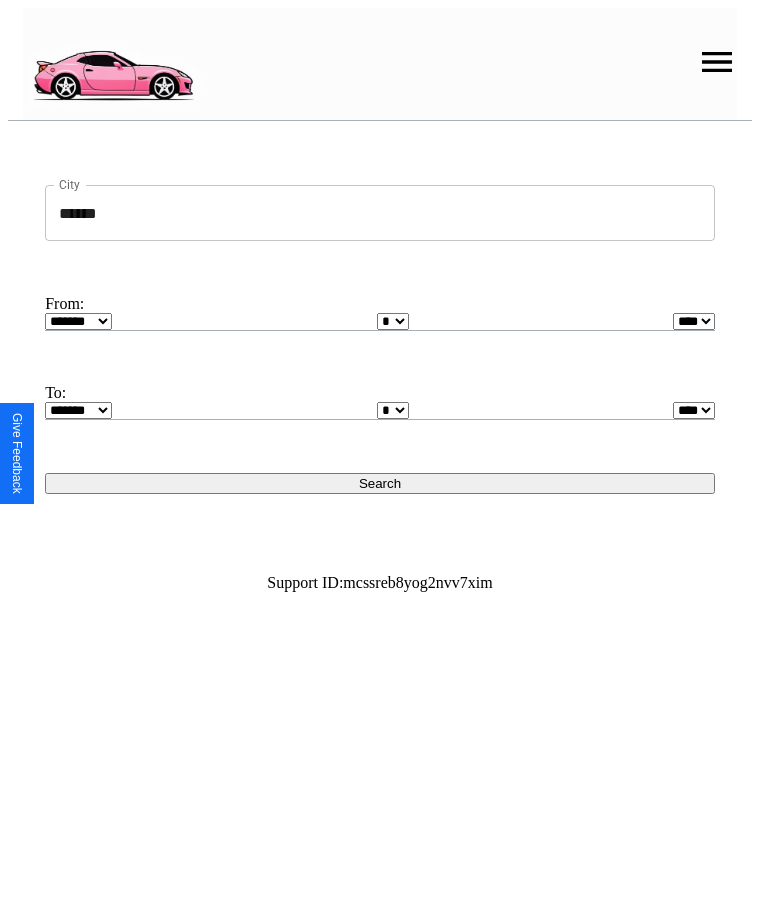 click on "* * * * * * * * * ** ** ** ** ** ** ** ** ** ** ** ** ** ** ** ** ** ** ** ** **" at bounding box center (393, 321) 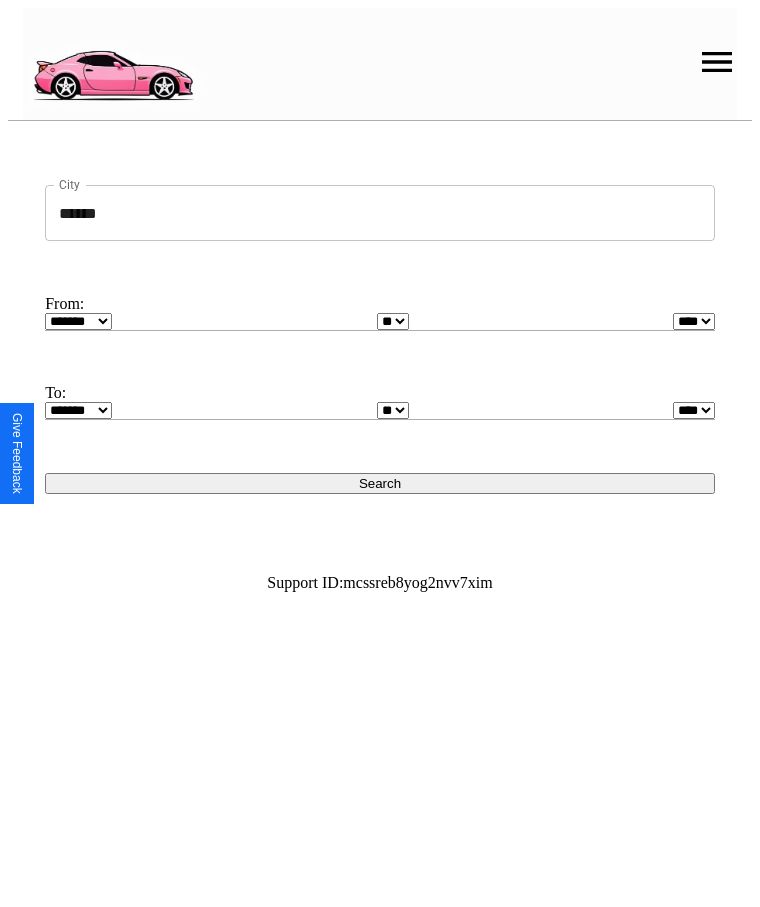 click on "******* ******** ***** ***** *** **** **** ****** ********* ******* ******** ********" at bounding box center [78, 410] 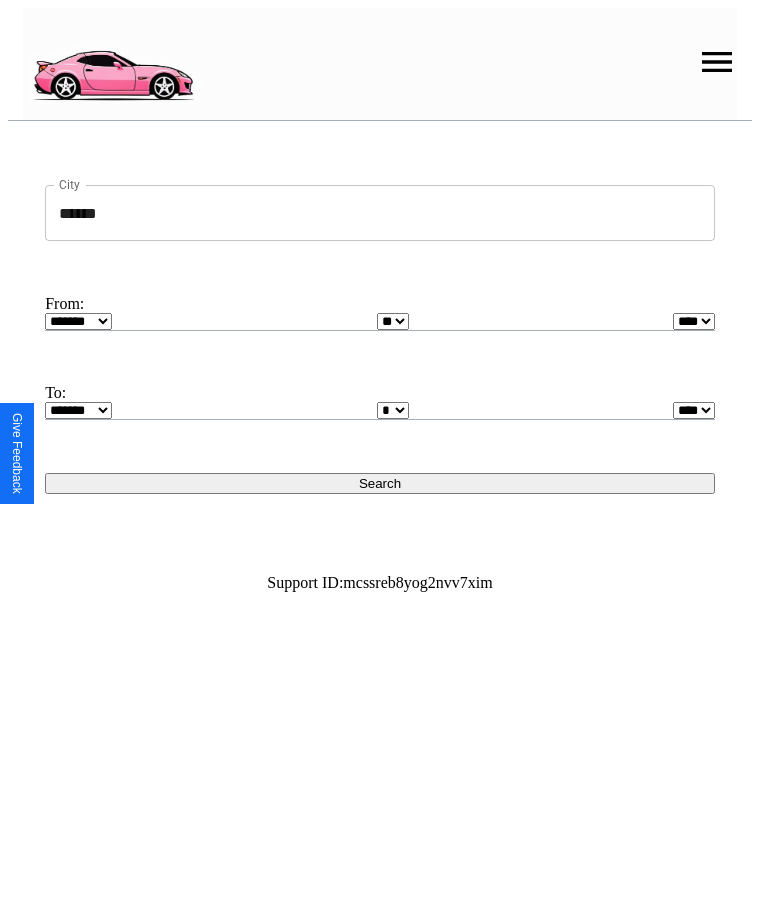 click on "Search" at bounding box center [380, 483] 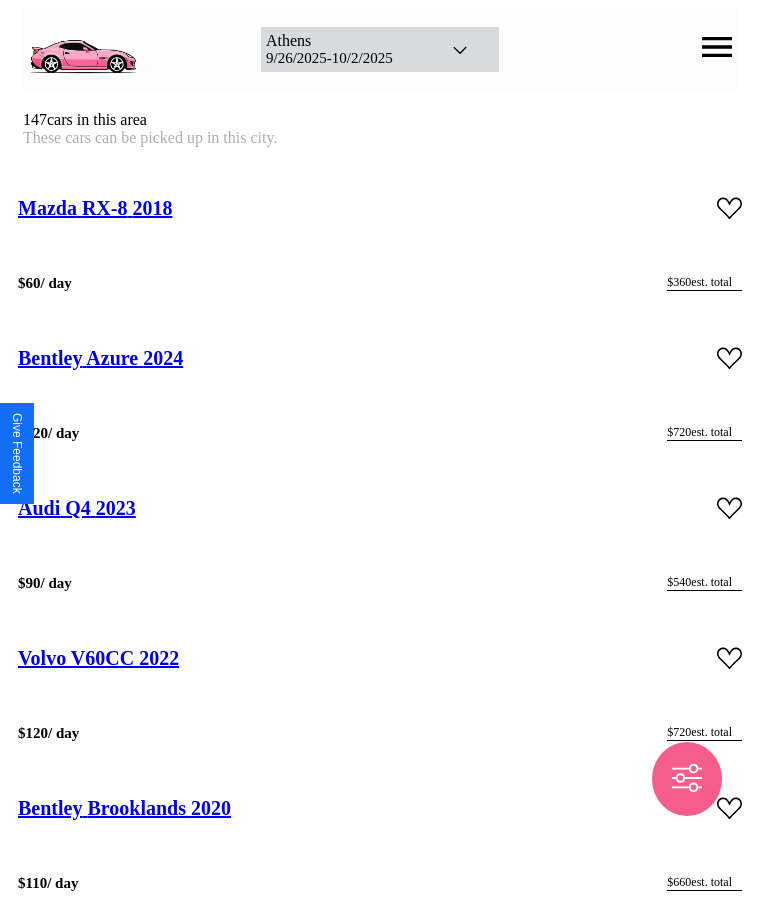 scroll, scrollTop: 39380, scrollLeft: 0, axis: vertical 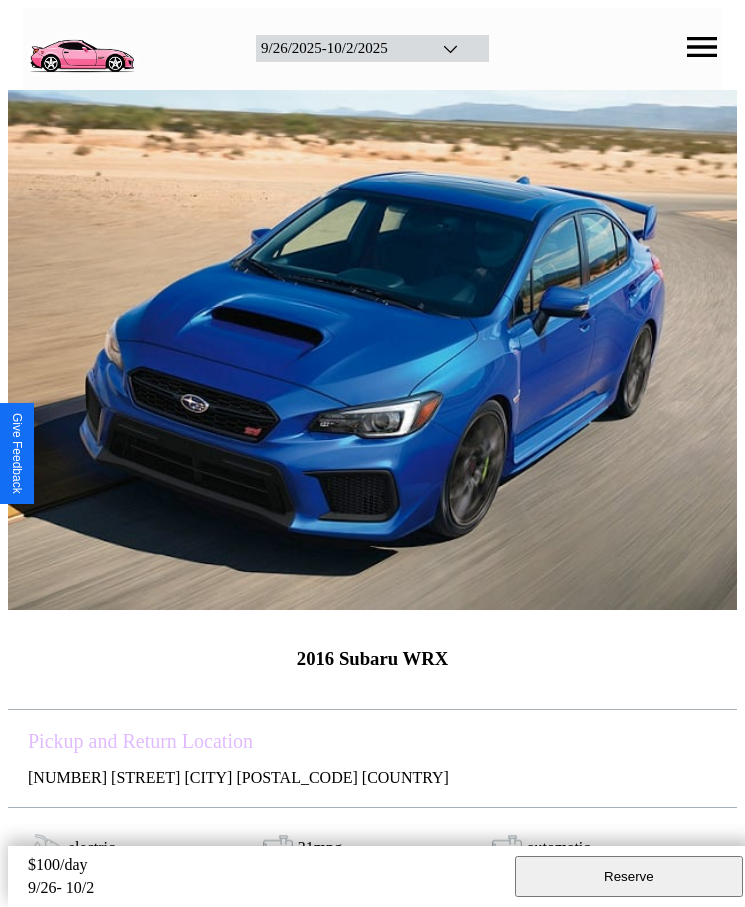 click on "Reserve" at bounding box center [629, 876] 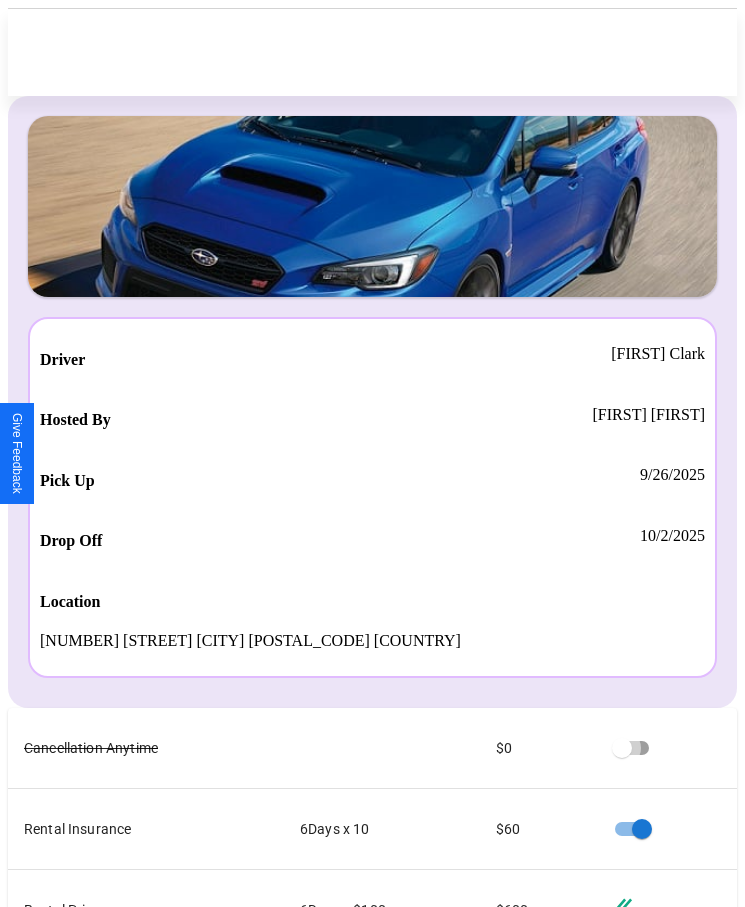 scroll, scrollTop: 23, scrollLeft: 0, axis: vertical 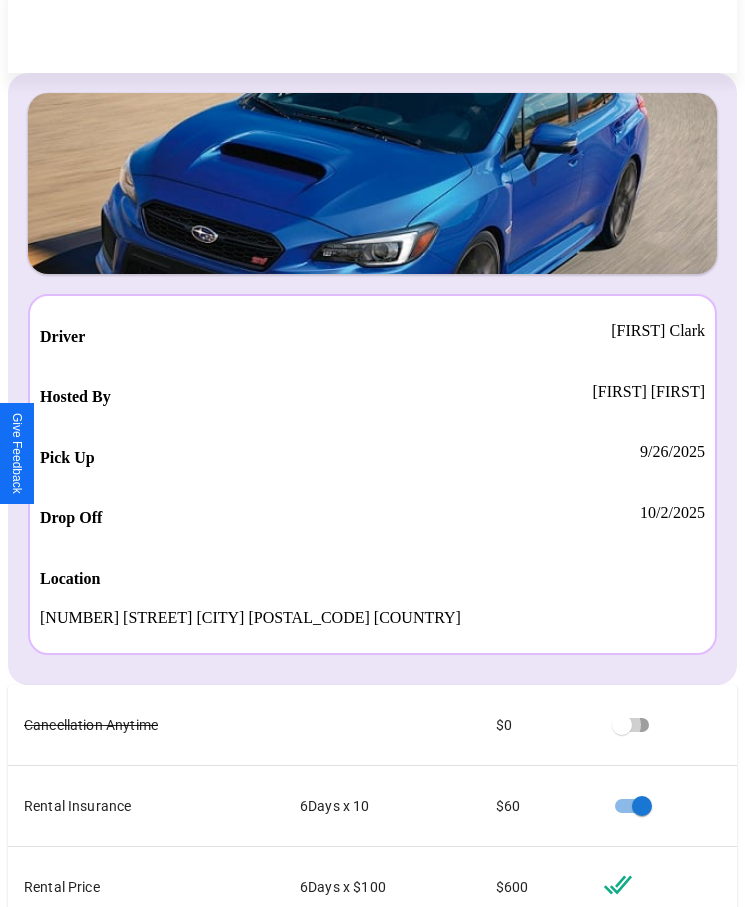 click on "Checkout" at bounding box center (530, 1118) 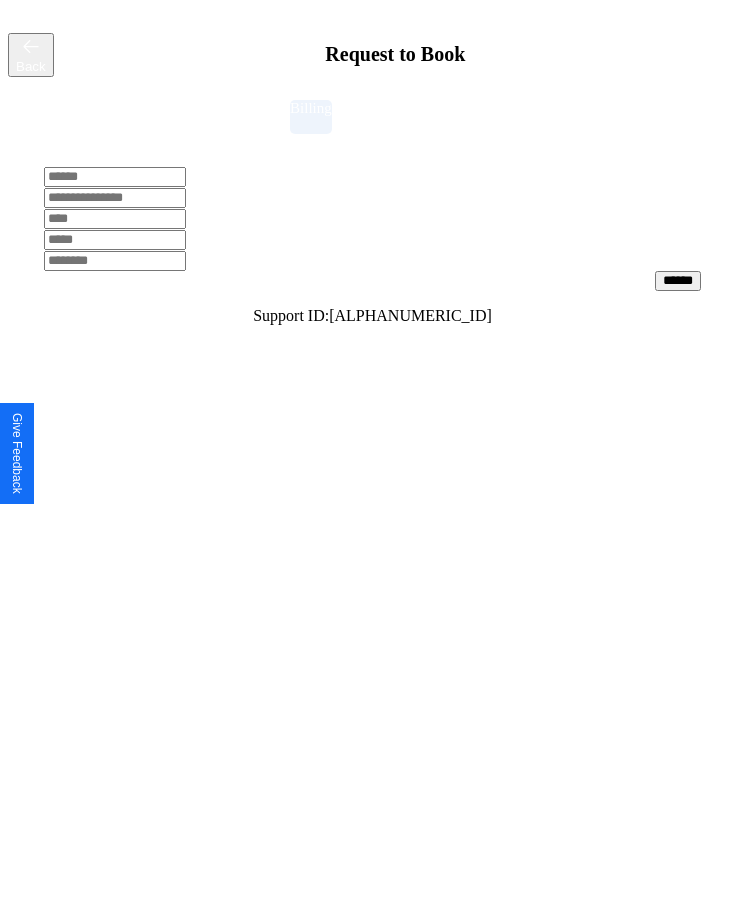 scroll, scrollTop: 0, scrollLeft: 0, axis: both 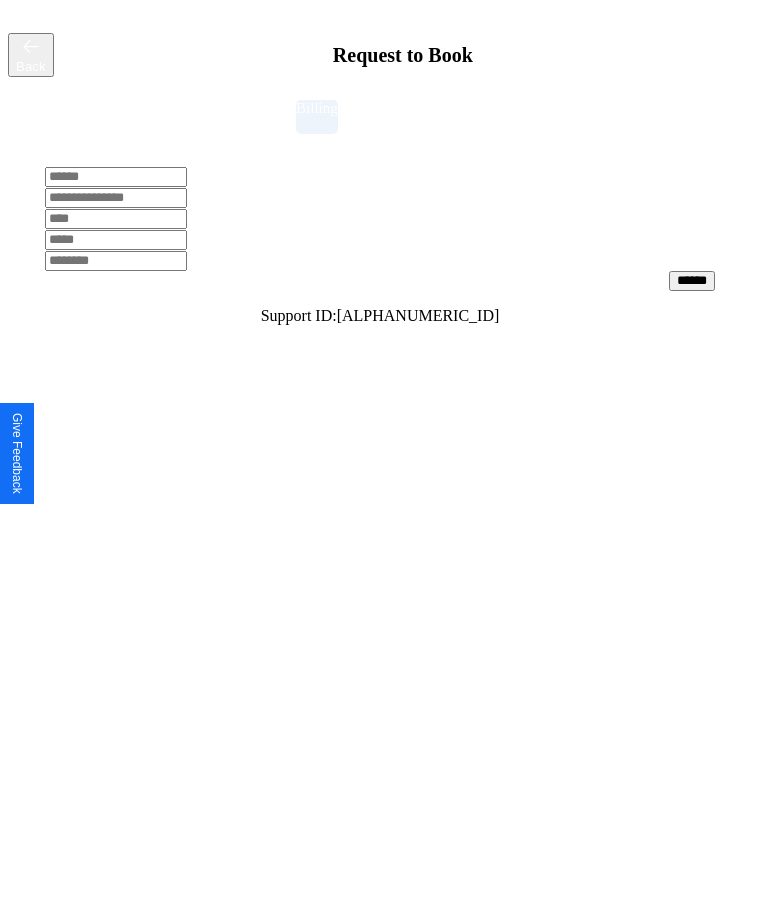 click at bounding box center (116, 177) 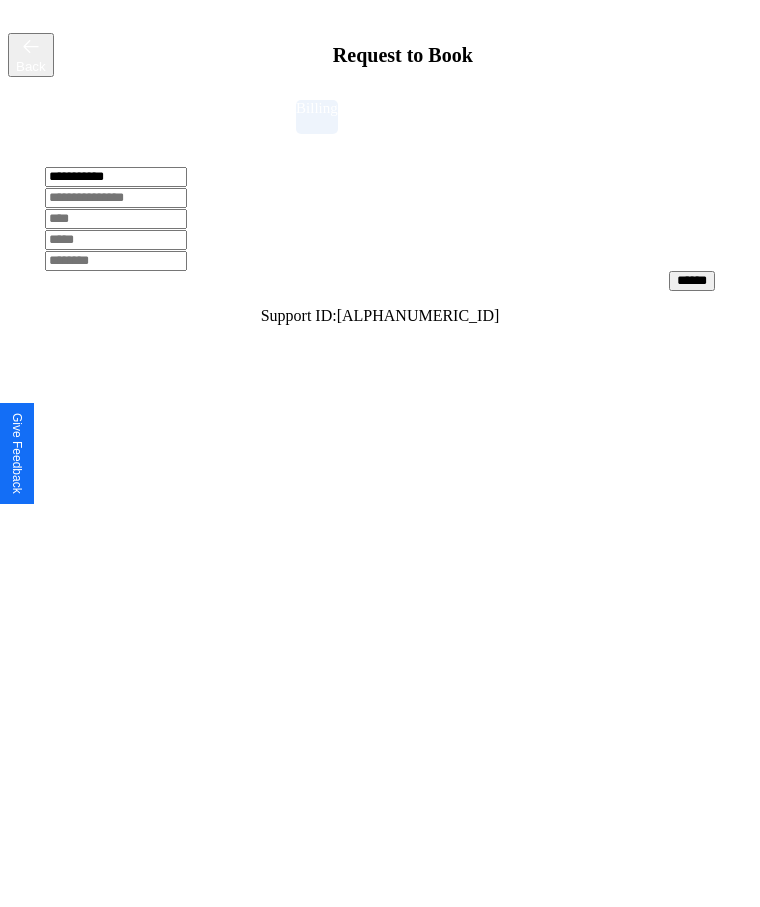 type on "**********" 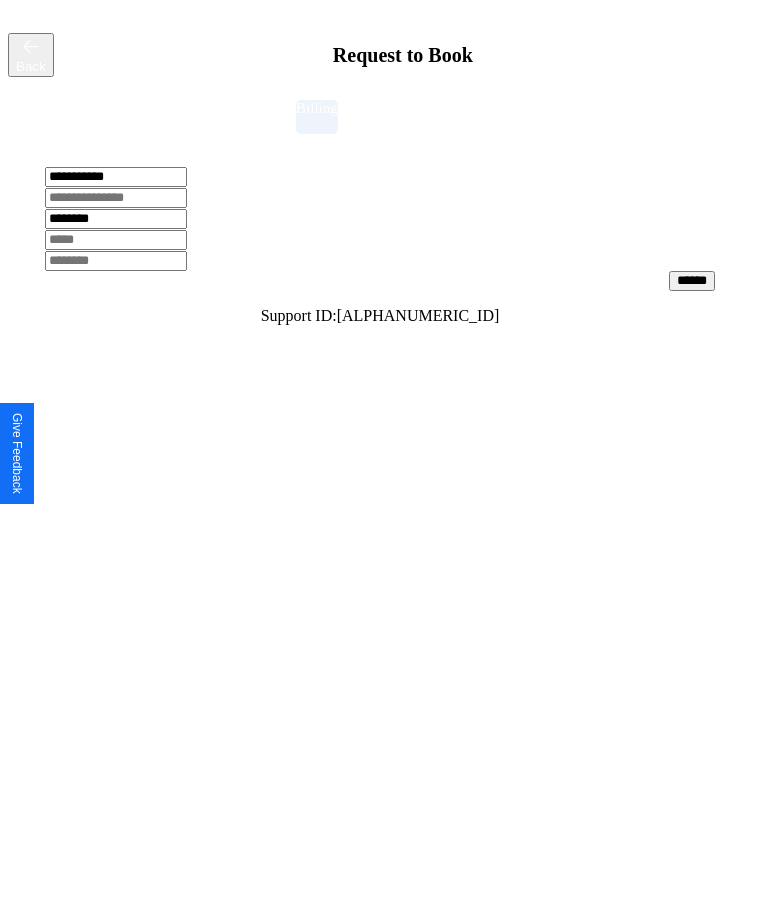 type on "********" 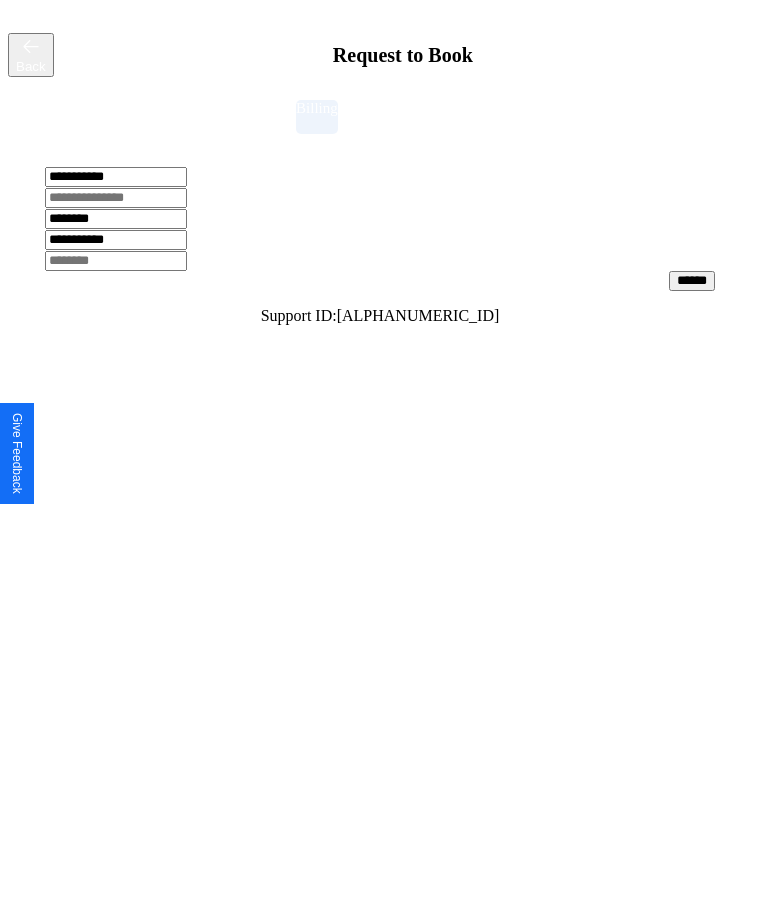 type on "**********" 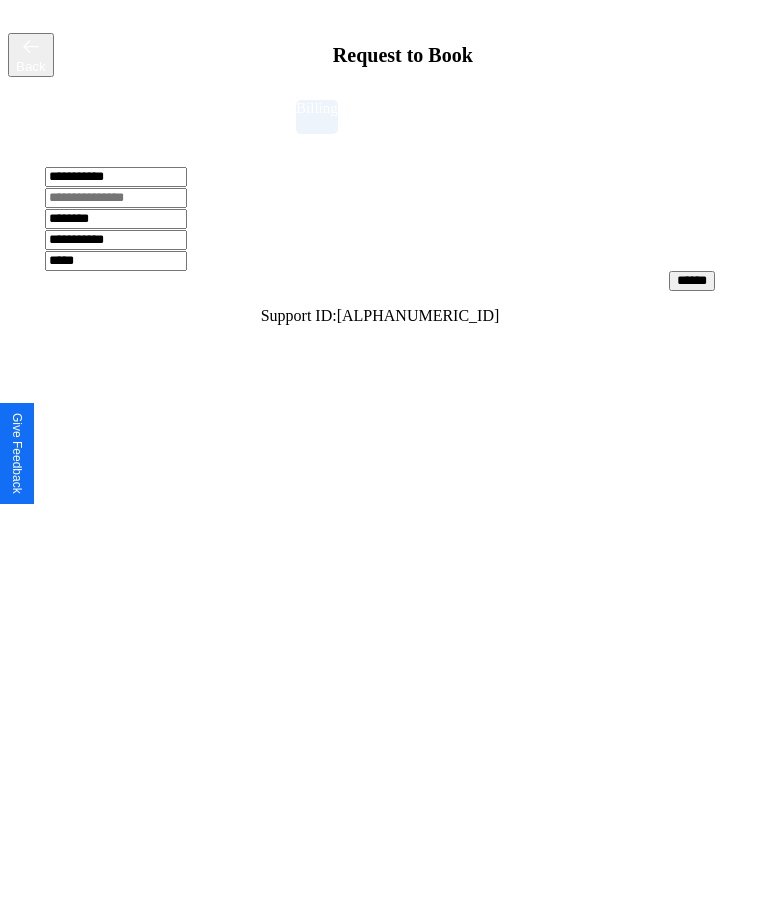 type on "*****" 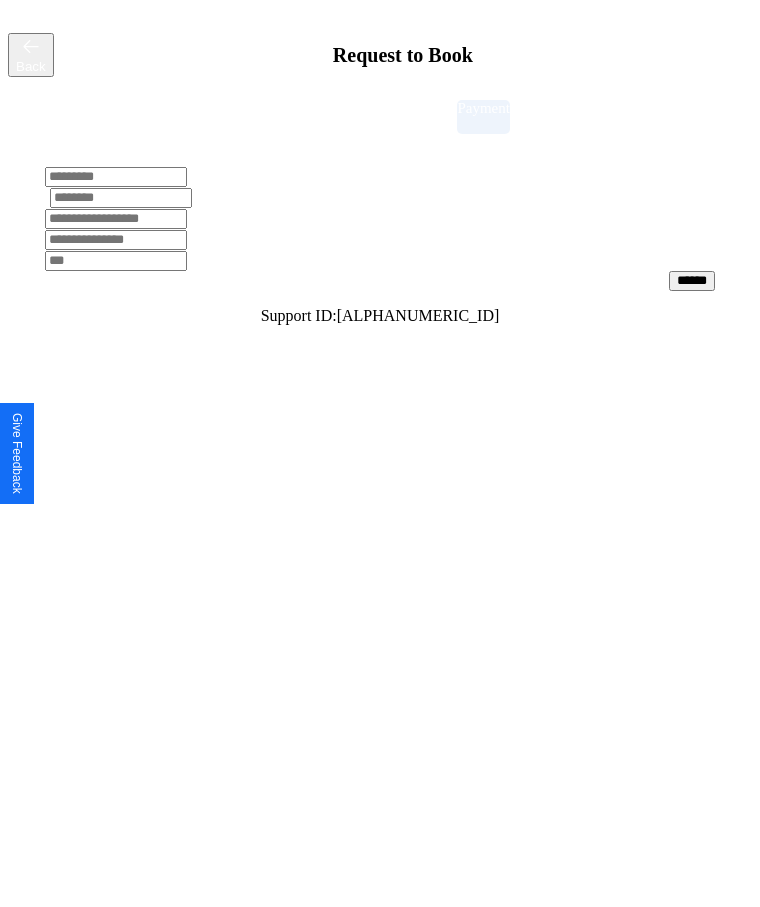 click at bounding box center (116, 177) 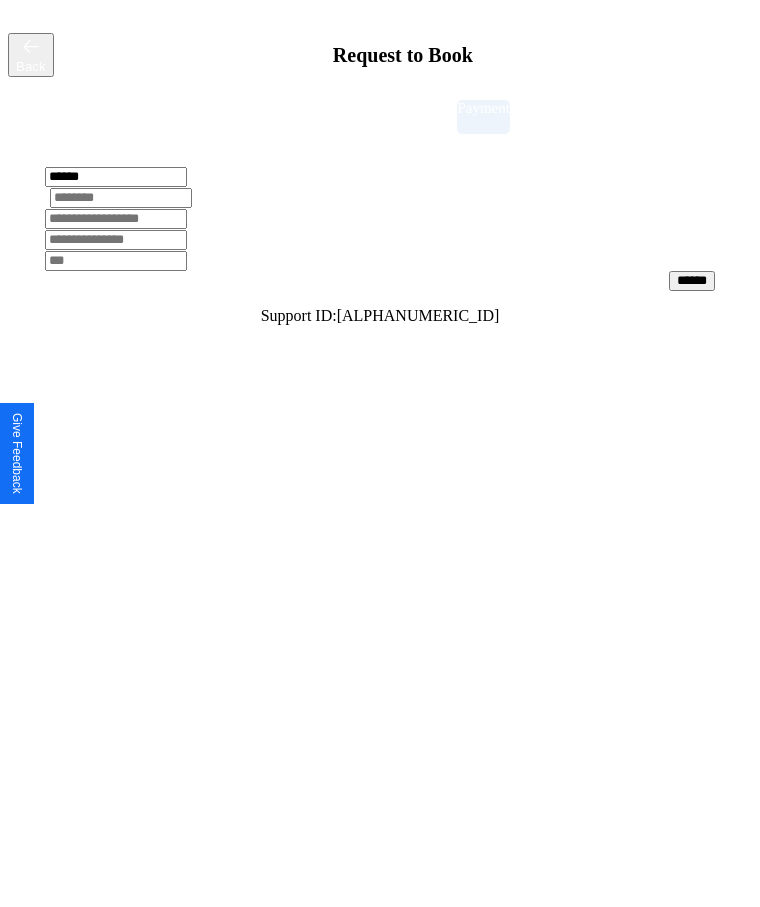 type on "******" 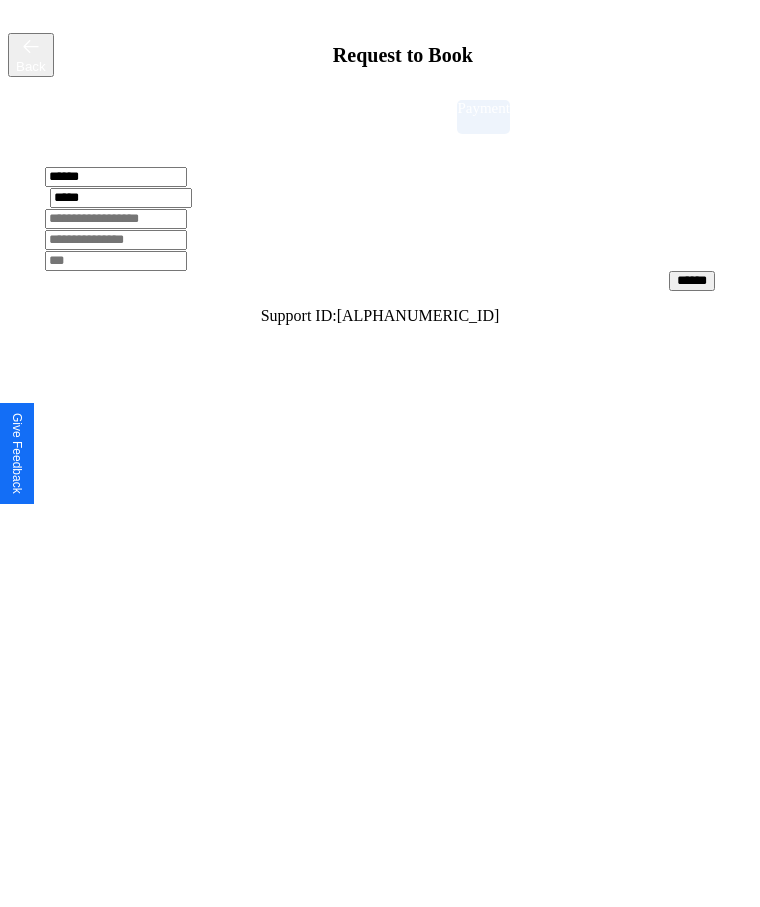 type on "*****" 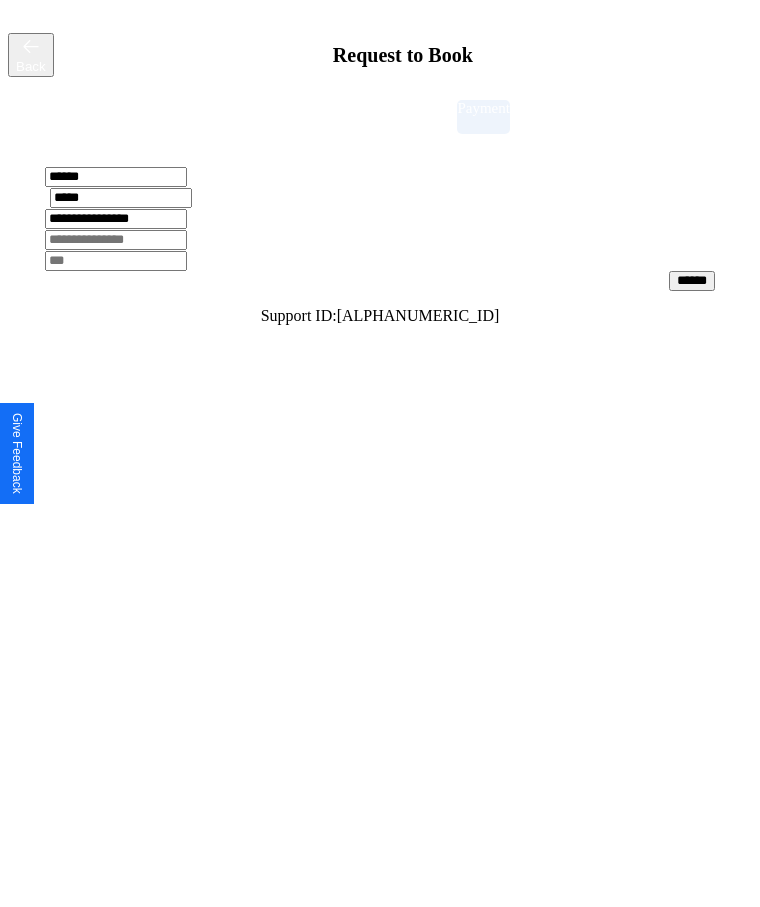 type on "**********" 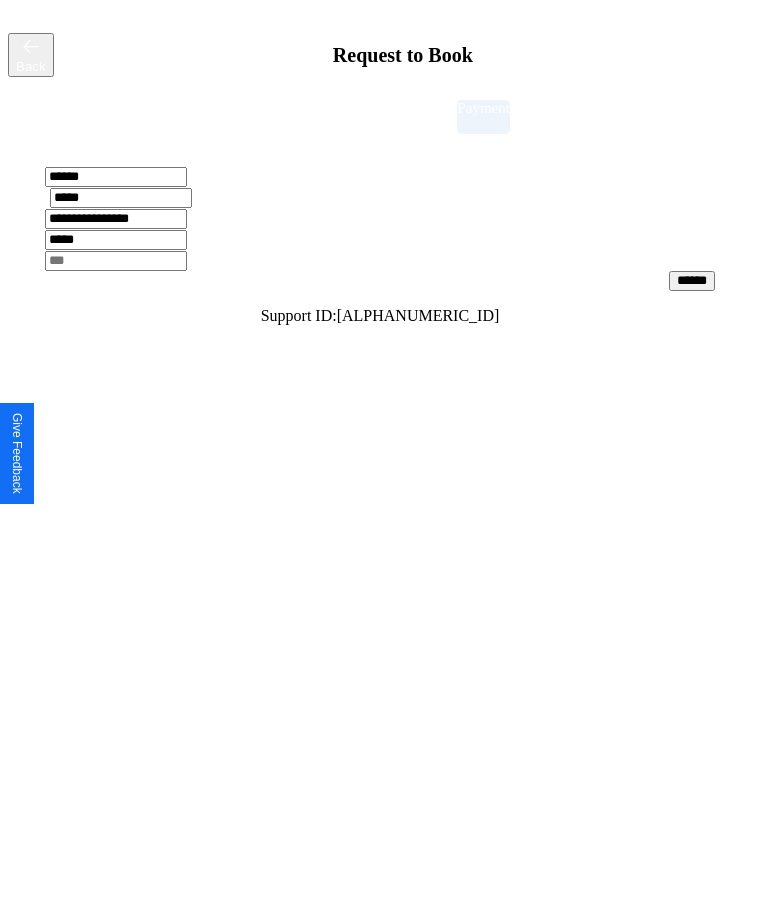 type on "*****" 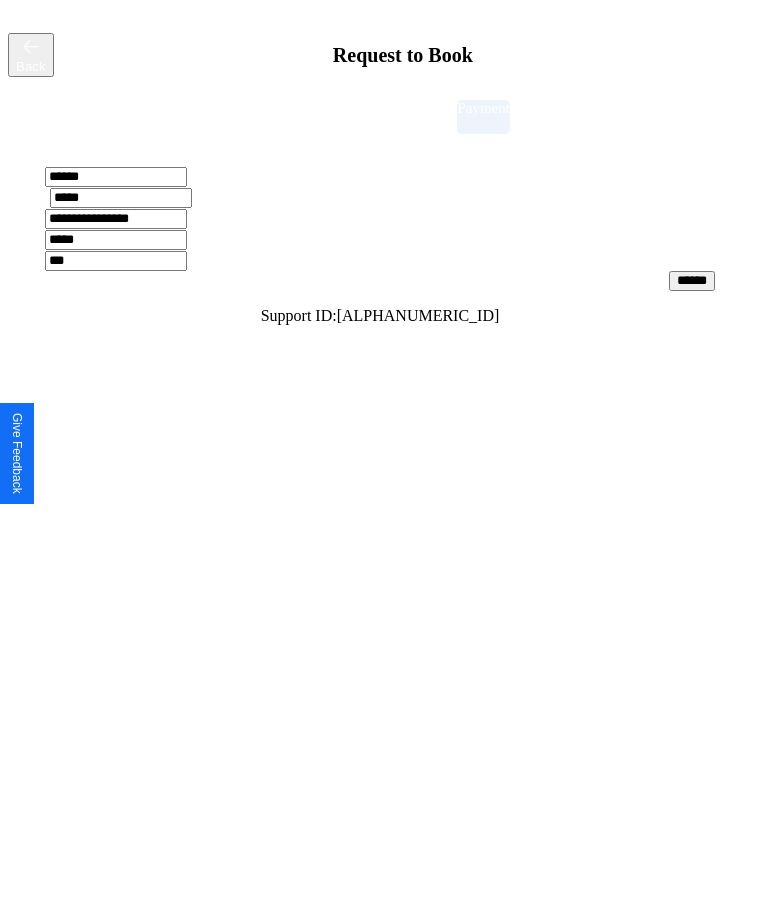 type on "***" 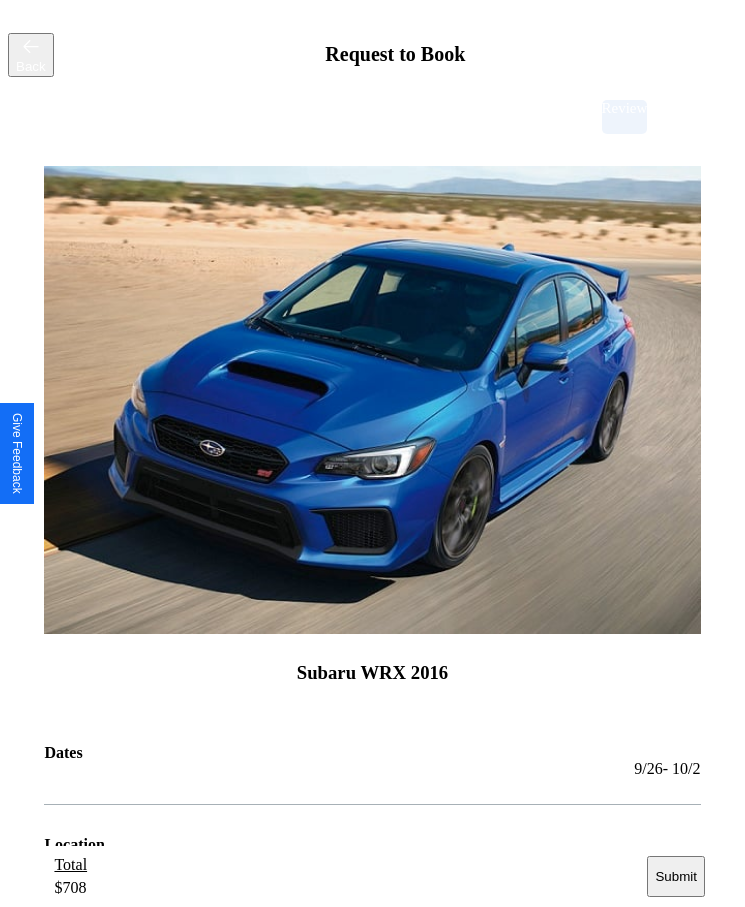 click on "Submit" at bounding box center (675, 876) 